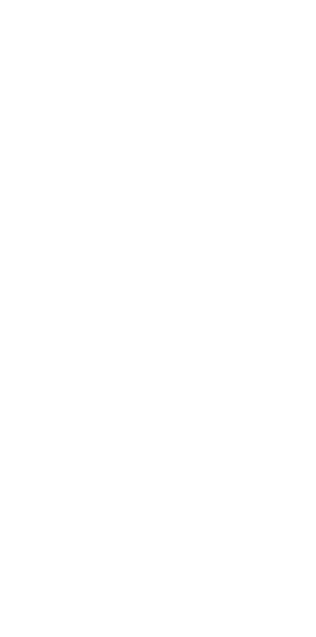 scroll, scrollTop: 0, scrollLeft: 0, axis: both 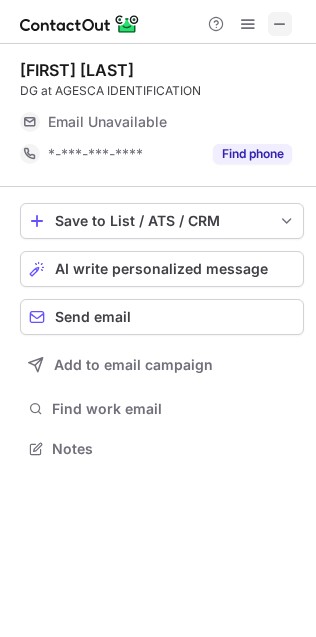 click at bounding box center (280, 24) 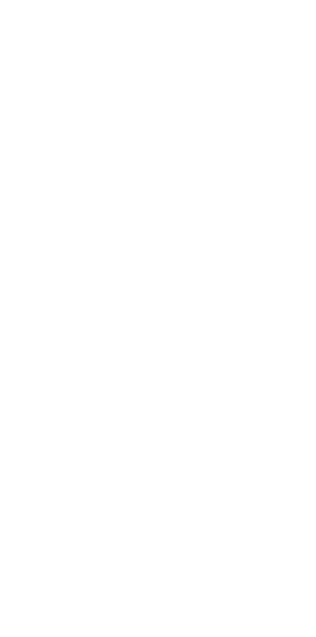 scroll, scrollTop: 0, scrollLeft: 0, axis: both 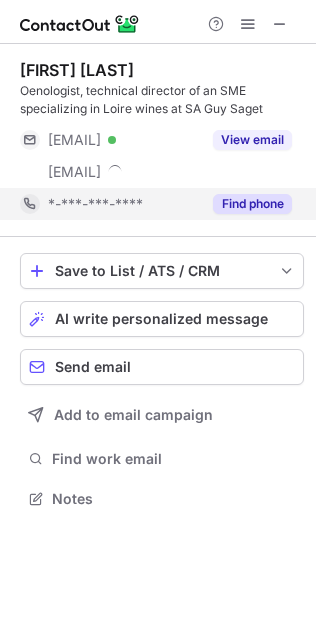 click on "Find phone" at bounding box center [252, 204] 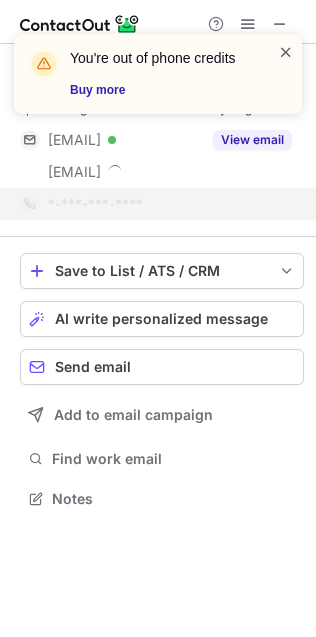click at bounding box center [286, 52] 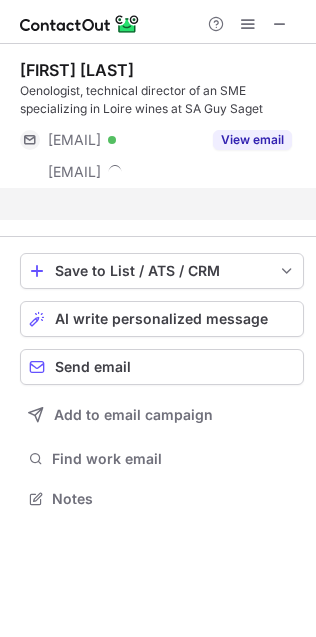 scroll, scrollTop: 454, scrollLeft: 316, axis: both 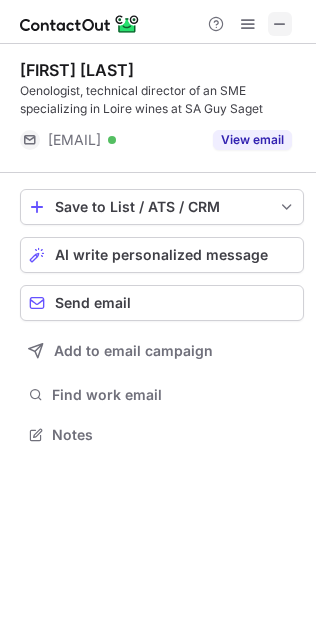click at bounding box center [280, 24] 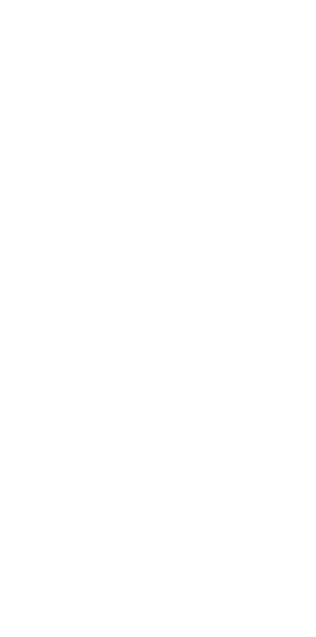 scroll, scrollTop: 0, scrollLeft: 0, axis: both 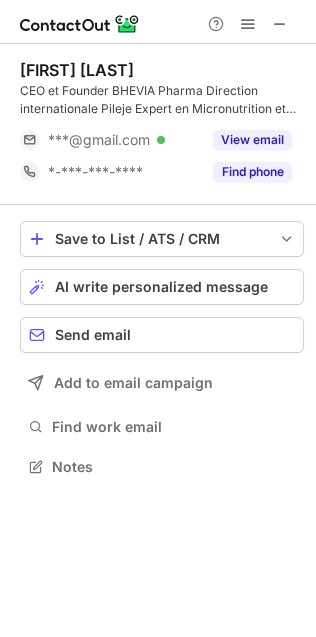 drag, startPoint x: 228, startPoint y: 156, endPoint x: 61, endPoint y: 215, distance: 177.11578 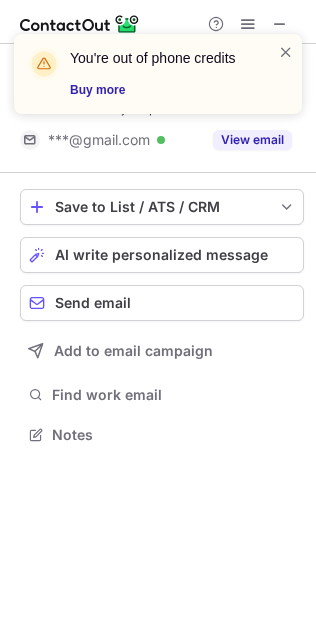 scroll, scrollTop: 421, scrollLeft: 316, axis: both 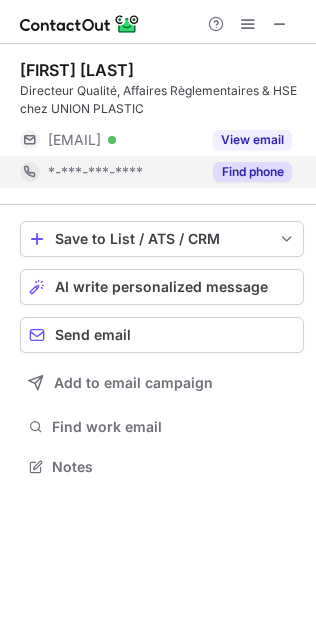 click on "Find phone" at bounding box center (252, 172) 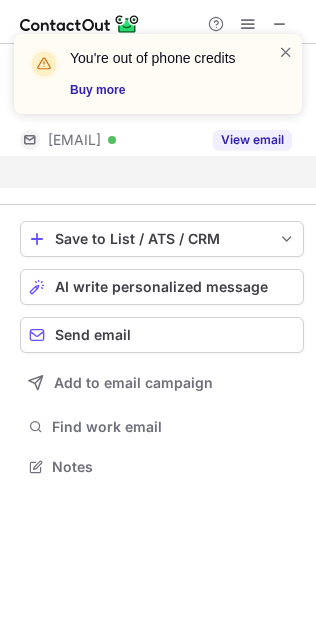 scroll, scrollTop: 421, scrollLeft: 316, axis: both 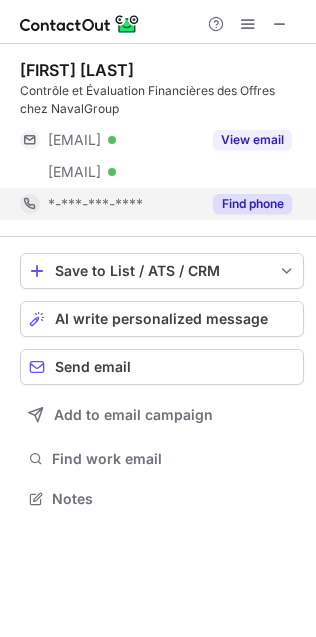 click on "Find phone" at bounding box center [246, 204] 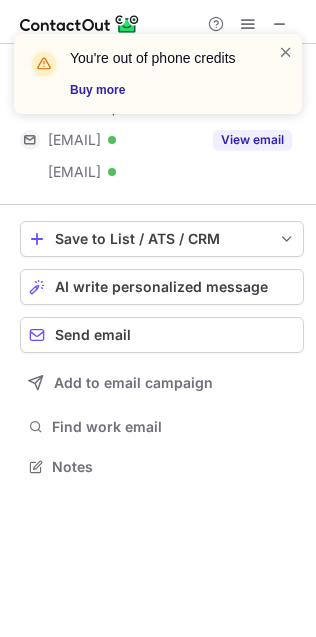 scroll, scrollTop: 454, scrollLeft: 316, axis: both 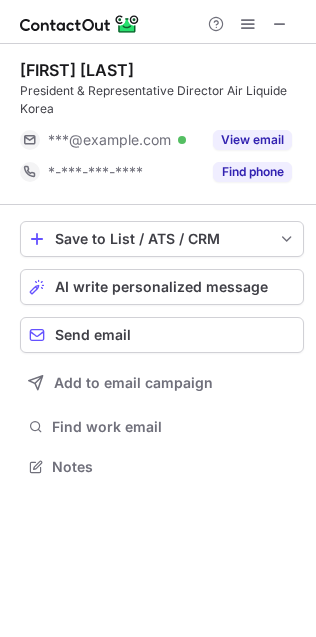 drag, startPoint x: 282, startPoint y: 174, endPoint x: 220, endPoint y: 192, distance: 64.56005 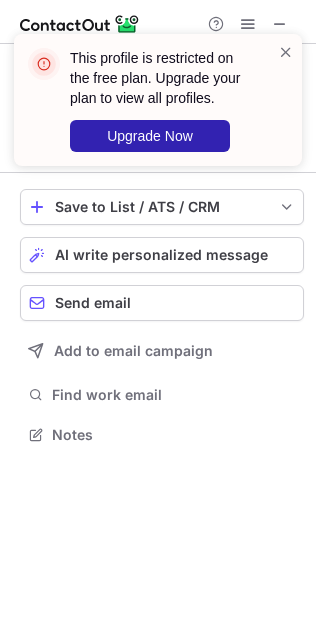 scroll, scrollTop: 421, scrollLeft: 316, axis: both 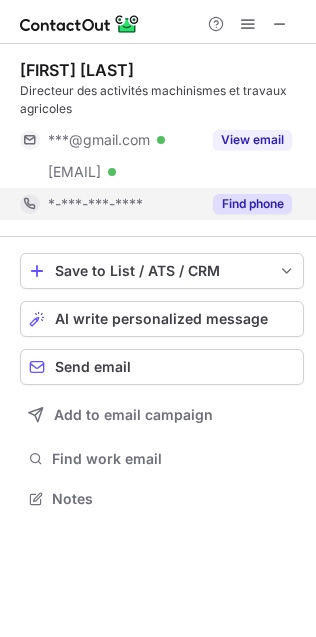 click on "Find phone" at bounding box center [246, 204] 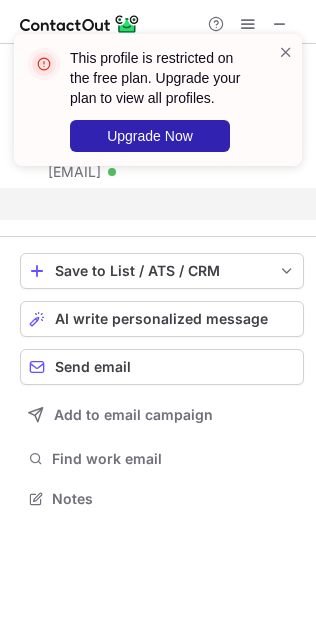 scroll, scrollTop: 454, scrollLeft: 316, axis: both 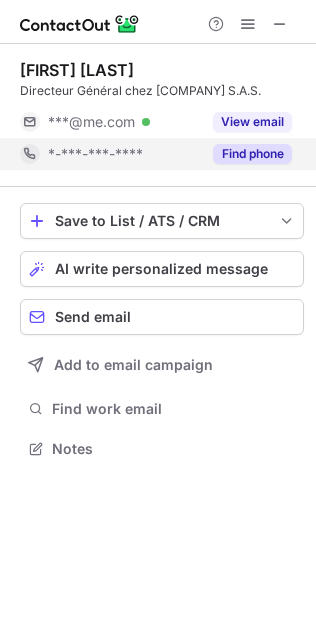 click on "Find phone" at bounding box center [252, 154] 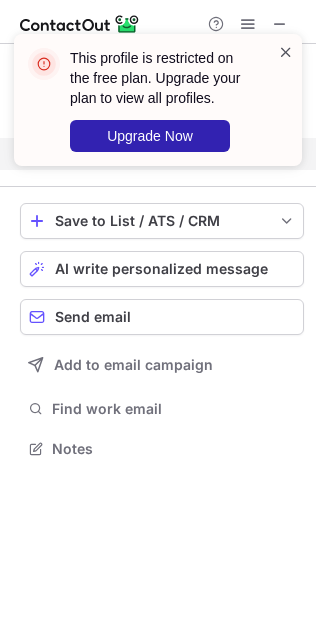 scroll, scrollTop: 403, scrollLeft: 316, axis: both 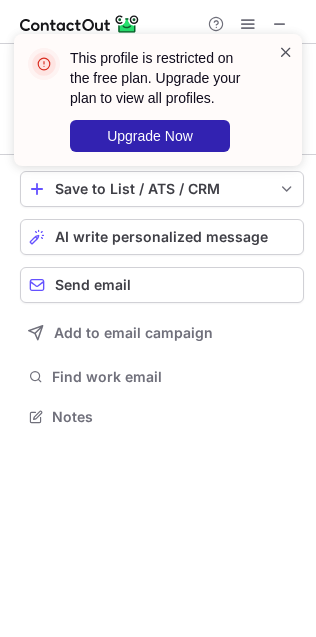 click at bounding box center (286, 52) 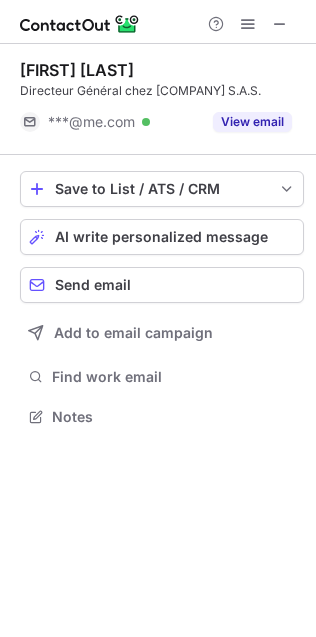 click on "This profile is restricted on the free plan. Upgrade your plan to view all profiles. Upgrade Now" at bounding box center (158, 108) 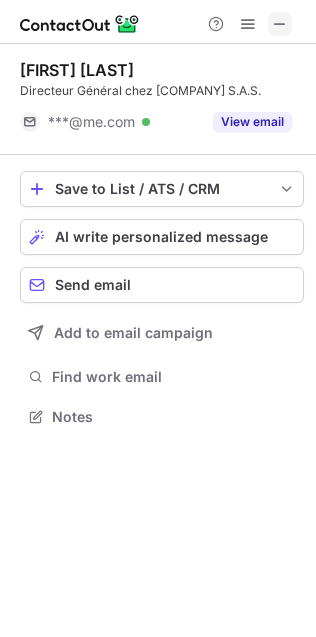 click at bounding box center [280, 24] 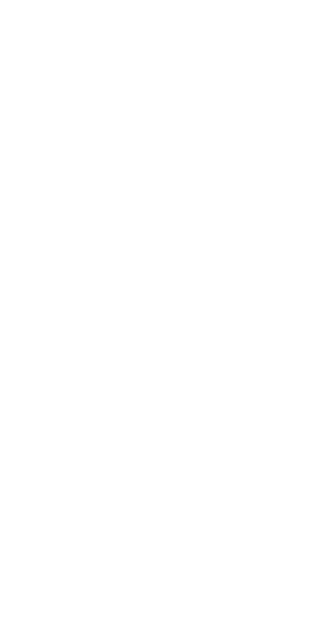 scroll, scrollTop: 0, scrollLeft: 0, axis: both 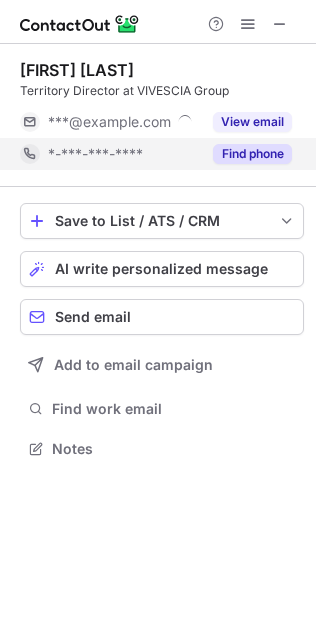 click on "Find phone" at bounding box center (246, 154) 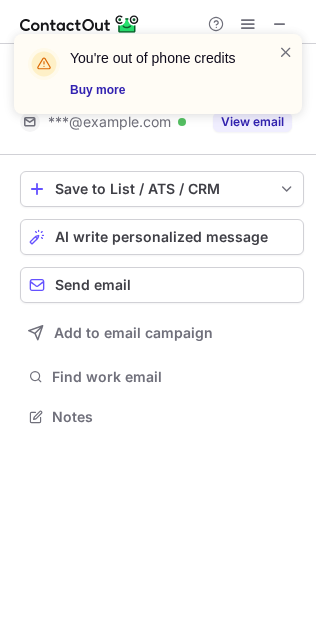 scroll, scrollTop: 403, scrollLeft: 316, axis: both 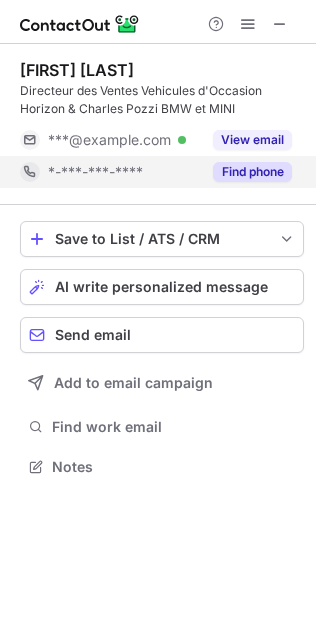 click on "Find phone" at bounding box center [252, 172] 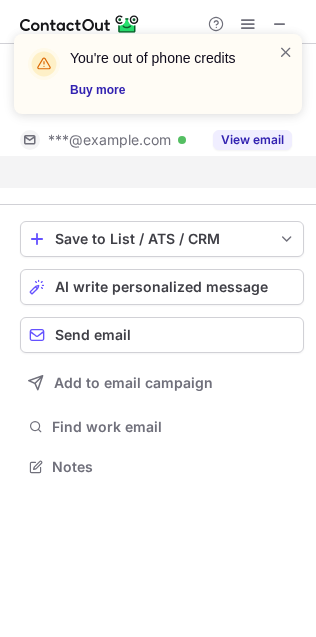 scroll, scrollTop: 421, scrollLeft: 316, axis: both 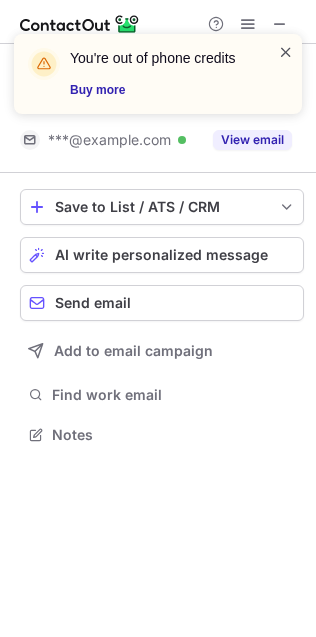 click at bounding box center [286, 52] 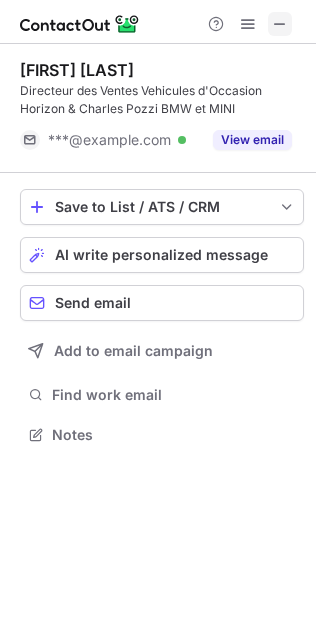 click at bounding box center (280, 24) 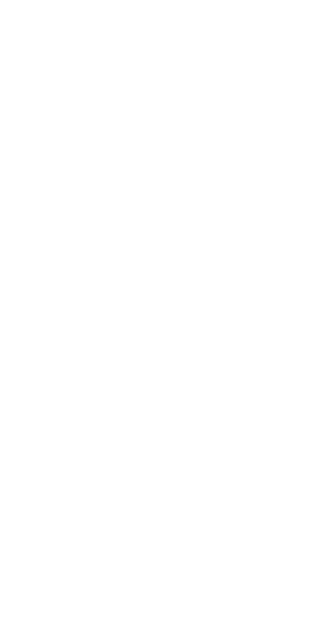 scroll, scrollTop: 0, scrollLeft: 0, axis: both 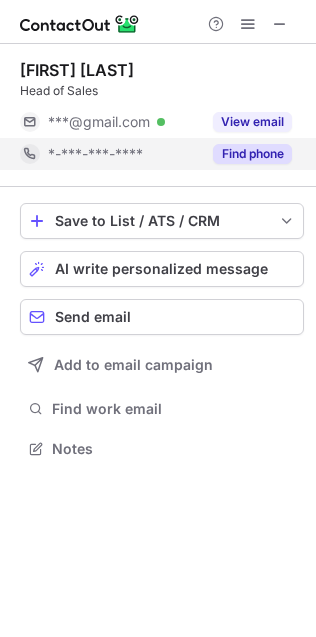 click on "Find phone" at bounding box center [252, 154] 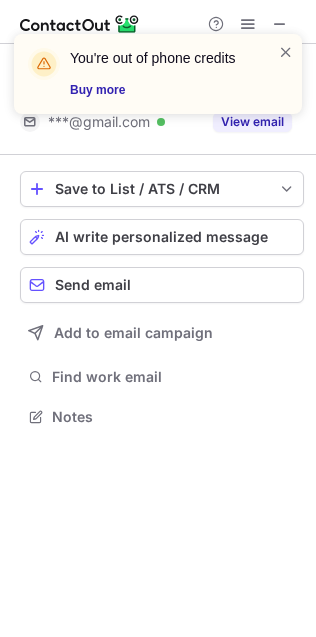 scroll, scrollTop: 403, scrollLeft: 316, axis: both 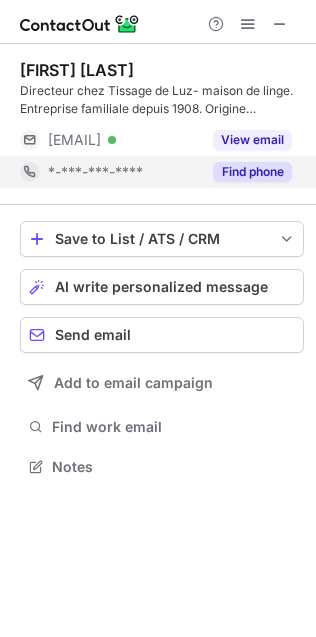 click on "Find phone" at bounding box center [252, 172] 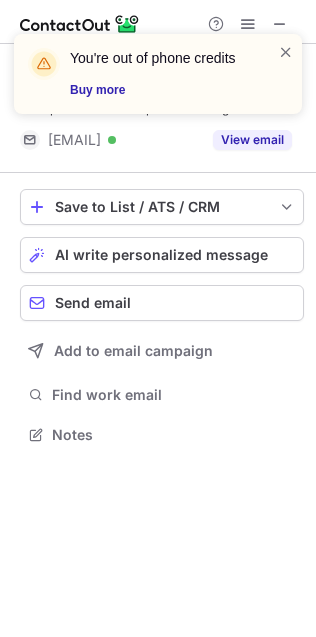 scroll, scrollTop: 421, scrollLeft: 316, axis: both 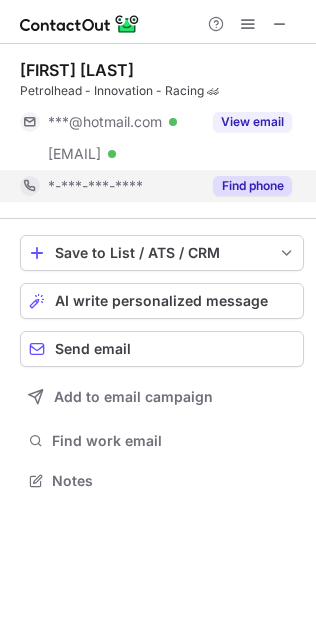 click on "Find phone" at bounding box center (252, 186) 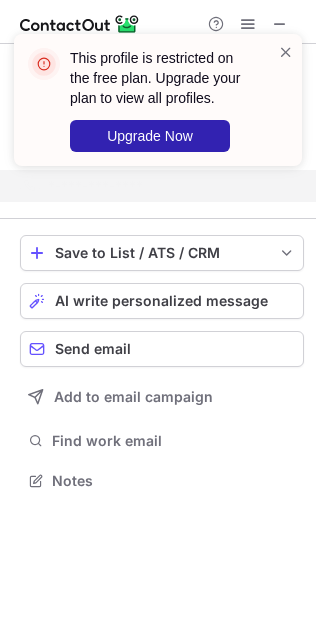 scroll, scrollTop: 436, scrollLeft: 316, axis: both 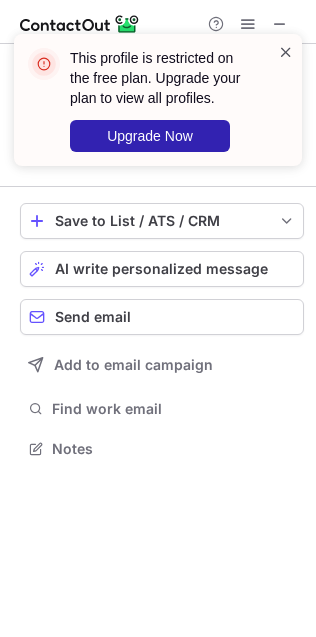 click at bounding box center [286, 52] 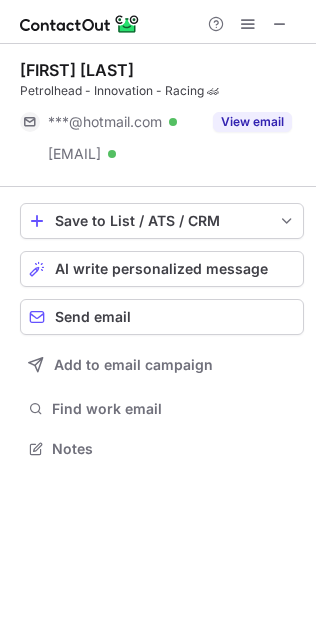 click on "This profile is restricted on the free plan. Upgrade your plan to view all profiles. Upgrade Now" at bounding box center [158, 108] 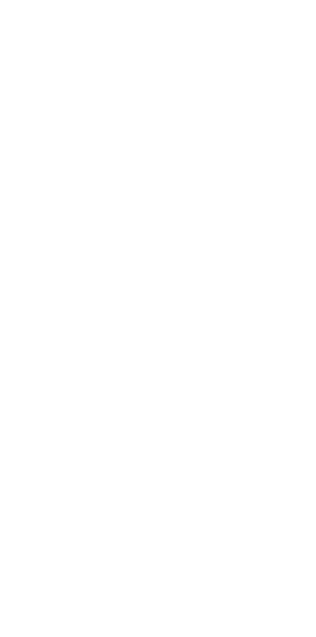 scroll, scrollTop: 0, scrollLeft: 0, axis: both 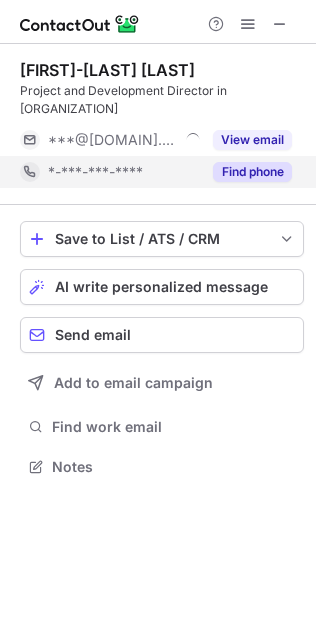 click on "Find phone" at bounding box center (252, 172) 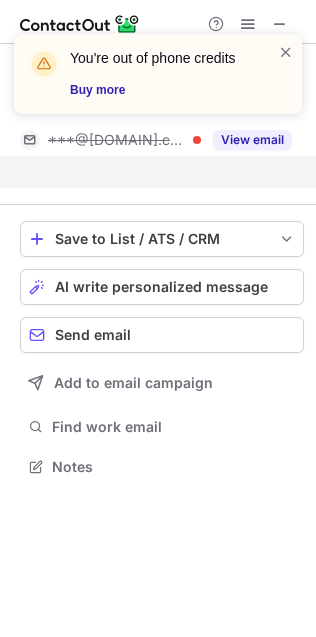 scroll, scrollTop: 403, scrollLeft: 316, axis: both 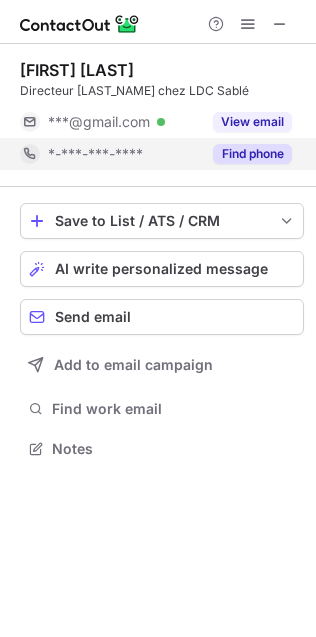 click on "Find phone" at bounding box center (252, 154) 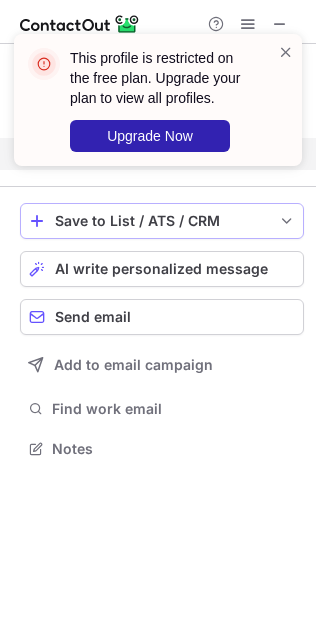 scroll, scrollTop: 403, scrollLeft: 316, axis: both 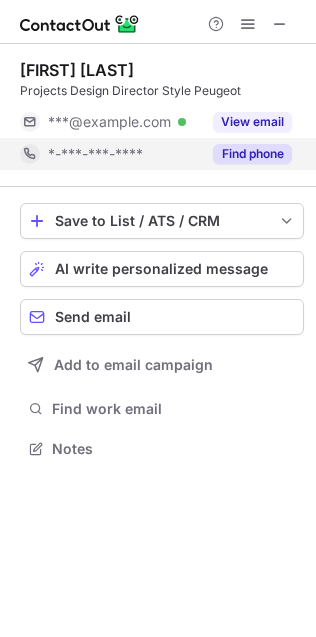 click on "Find phone" at bounding box center (252, 154) 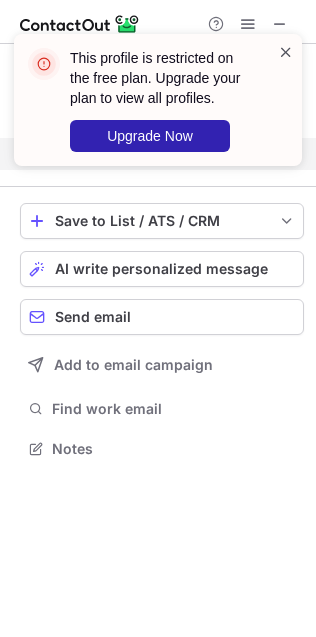scroll, scrollTop: 403, scrollLeft: 316, axis: both 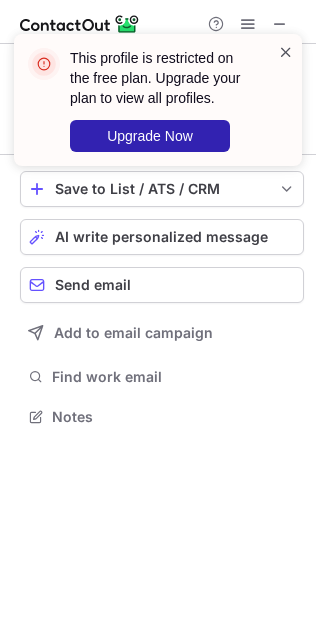 click at bounding box center (286, 52) 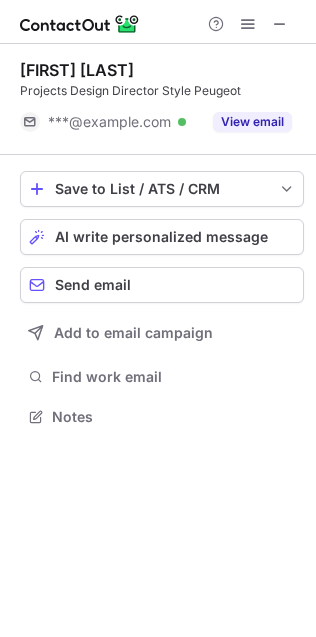 click on "This profile is restricted on the free plan. Upgrade your plan to view all profiles. Upgrade Now" at bounding box center (158, 108) 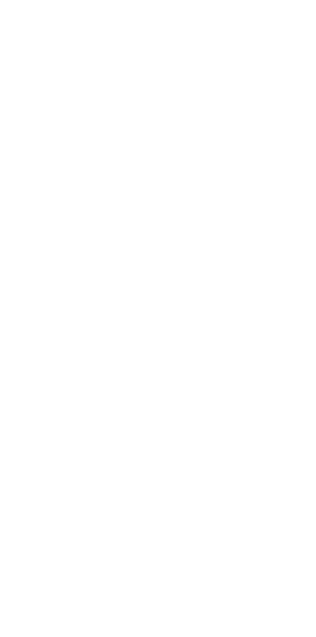 scroll, scrollTop: 0, scrollLeft: 0, axis: both 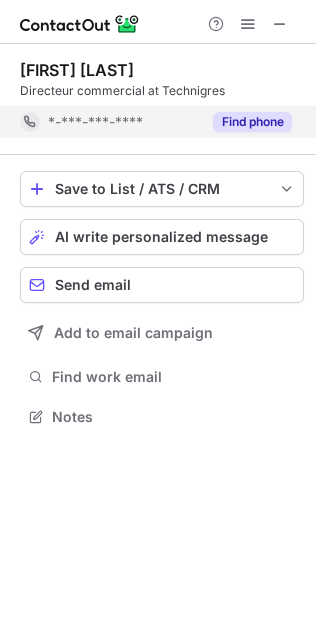click on "Find phone" at bounding box center [252, 122] 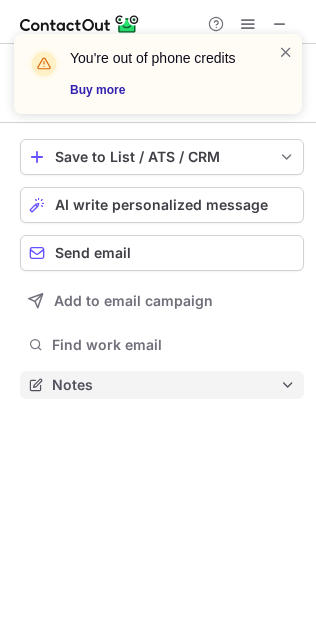 scroll, scrollTop: 370, scrollLeft: 316, axis: both 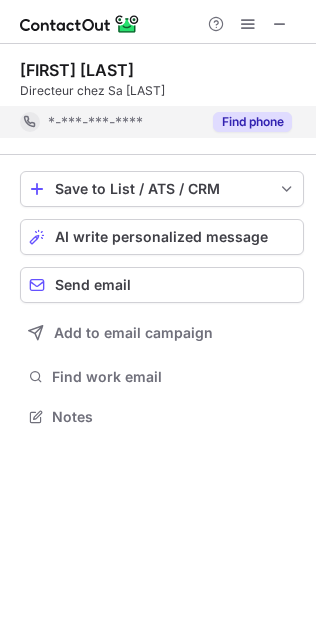 click on "Find phone" at bounding box center (252, 122) 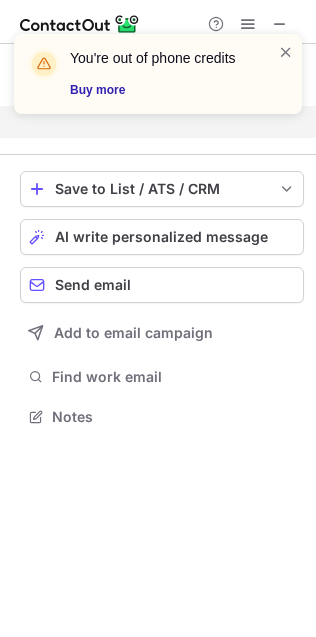 scroll, scrollTop: 370, scrollLeft: 316, axis: both 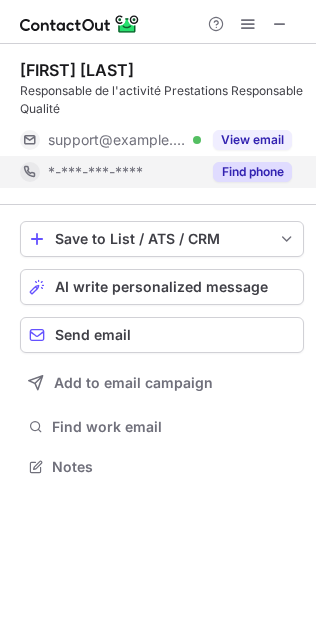 click on "Find phone" at bounding box center [252, 172] 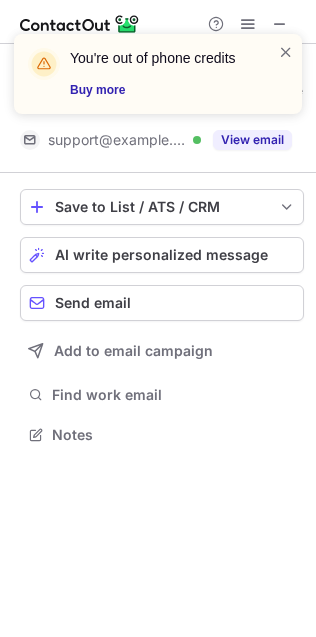 scroll, scrollTop: 421, scrollLeft: 316, axis: both 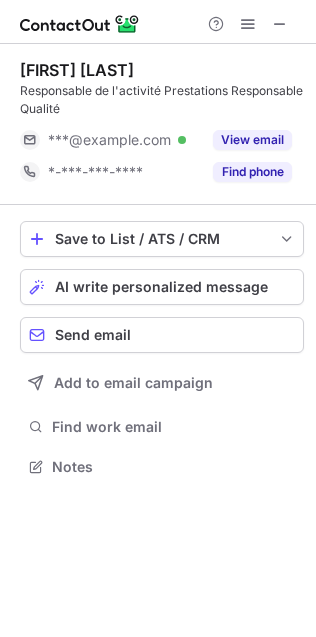 drag, startPoint x: 220, startPoint y: 171, endPoint x: 304, endPoint y: 309, distance: 161.55495 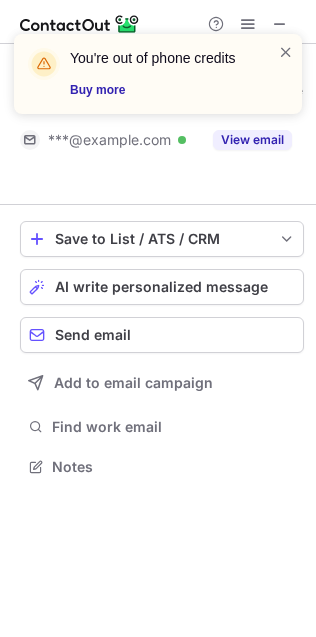 scroll, scrollTop: 421, scrollLeft: 316, axis: both 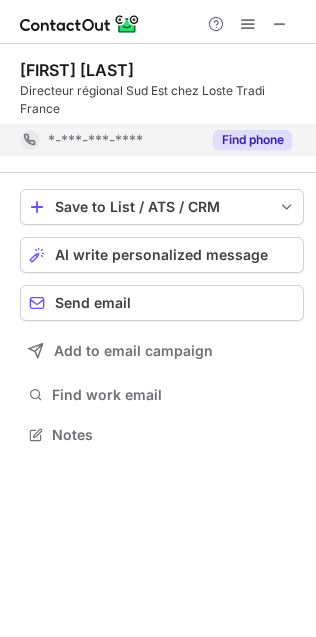 click on "Find phone" at bounding box center (252, 140) 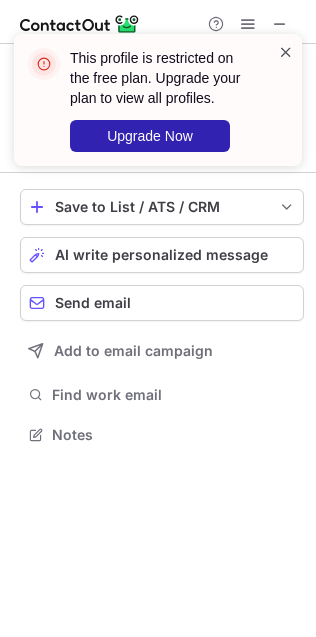 click at bounding box center (286, 52) 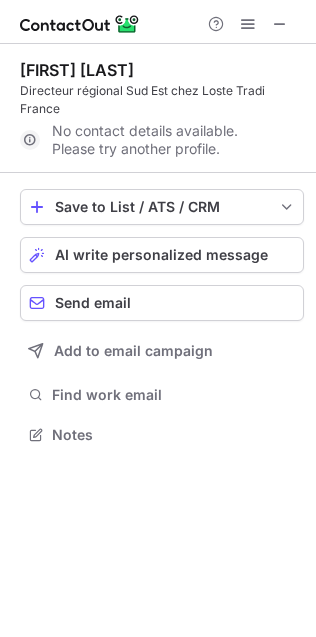 click on "This profile is restricted on the free plan. Upgrade your plan to view all profiles. Upgrade Now" at bounding box center (158, 34) 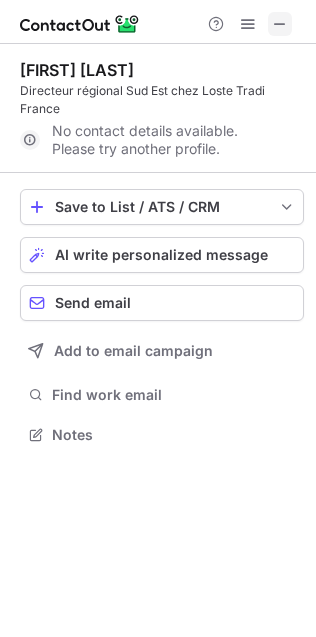 click at bounding box center (280, 24) 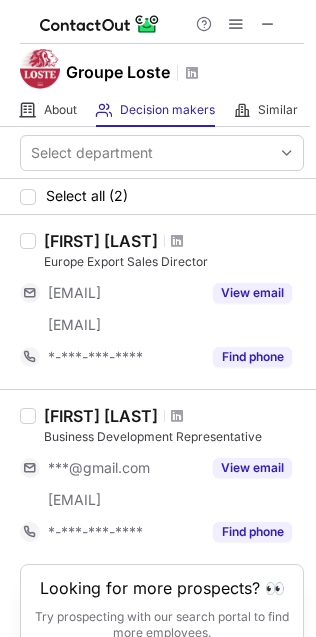scroll, scrollTop: 0, scrollLeft: 0, axis: both 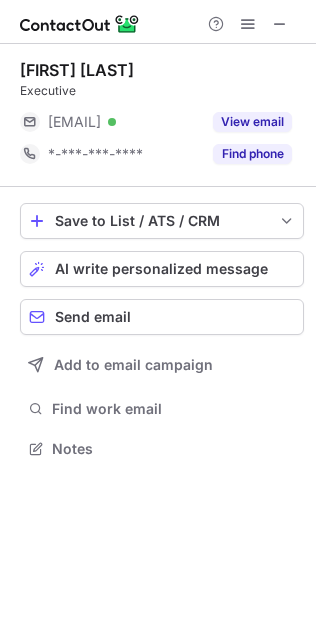 drag, startPoint x: 232, startPoint y: 162, endPoint x: 195, endPoint y: 177, distance: 39.92493 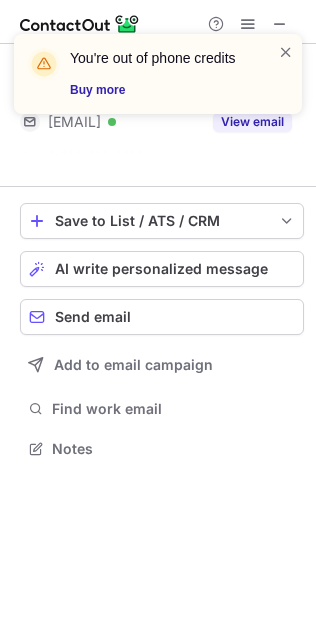 scroll, scrollTop: 403, scrollLeft: 316, axis: both 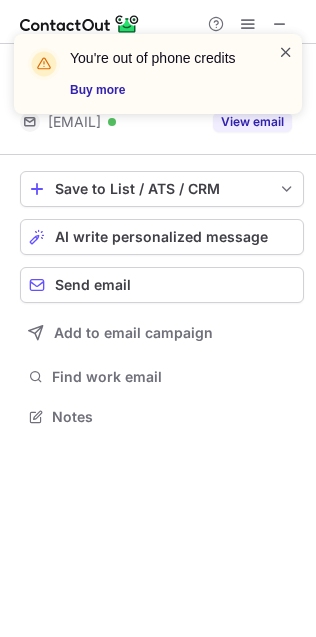 click at bounding box center [286, 52] 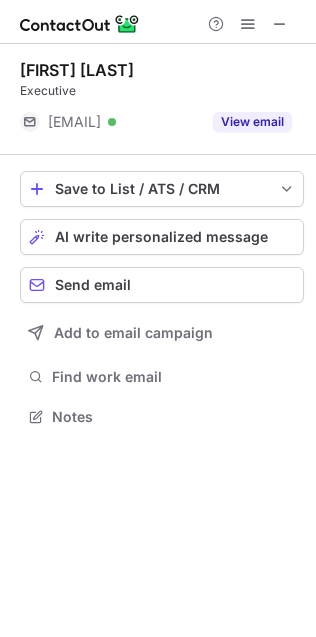 click on "You're out of phone credits Buy more" at bounding box center [158, 82] 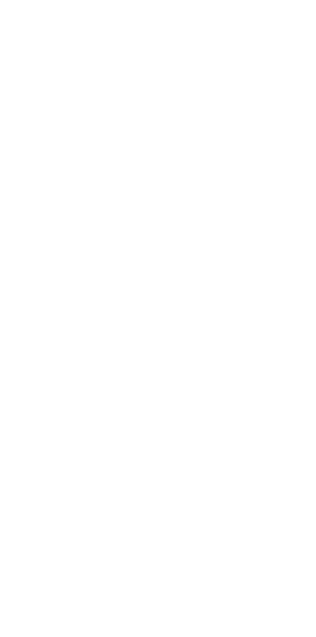 scroll, scrollTop: 0, scrollLeft: 0, axis: both 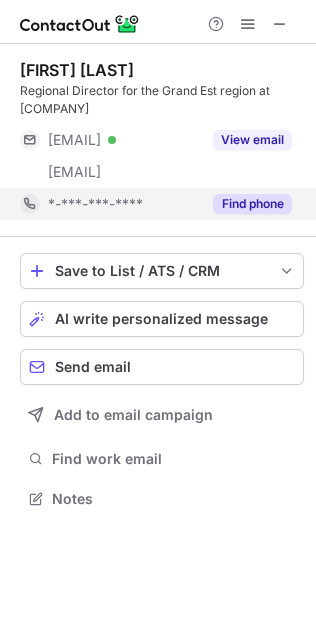 click on "Find phone" at bounding box center (246, 204) 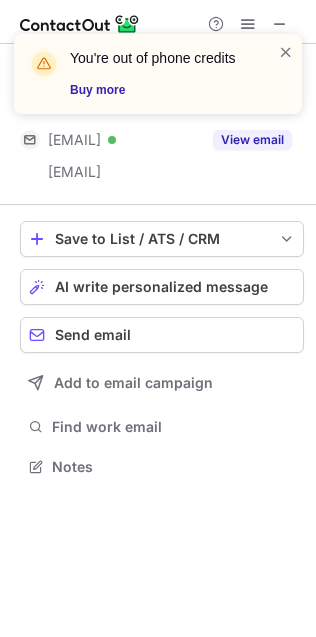 scroll, scrollTop: 454, scrollLeft: 316, axis: both 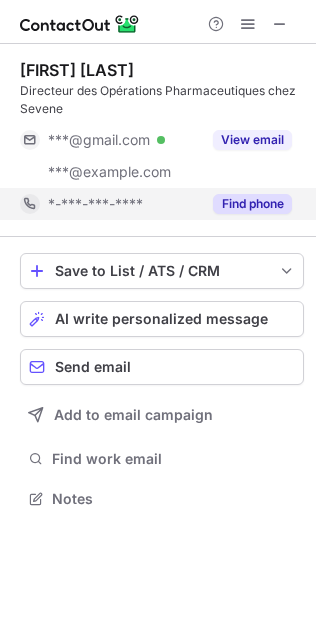 click on "Find phone" at bounding box center (252, 204) 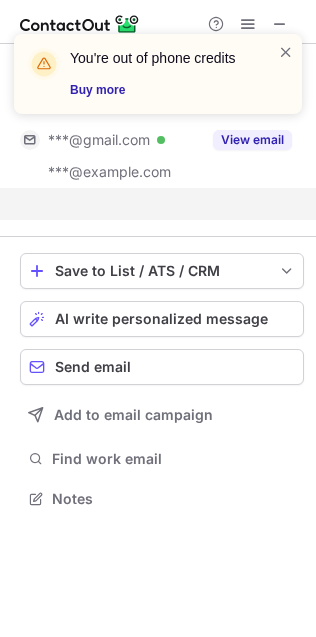 scroll, scrollTop: 454, scrollLeft: 316, axis: both 